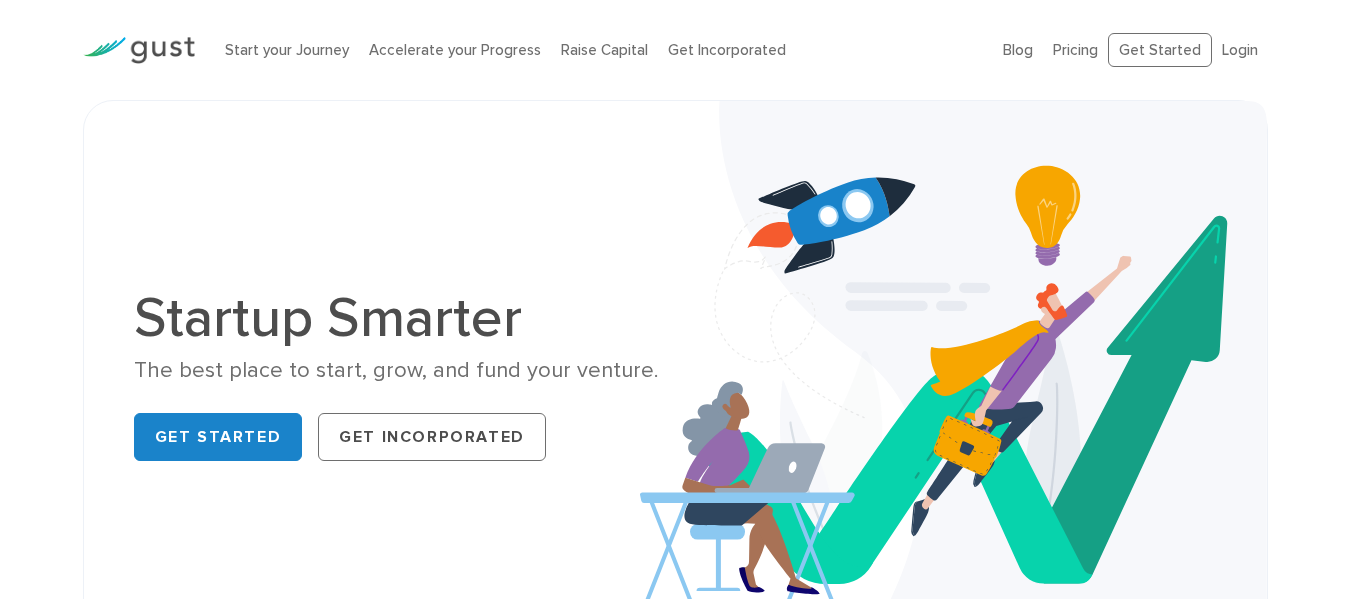 scroll, scrollTop: 0, scrollLeft: 0, axis: both 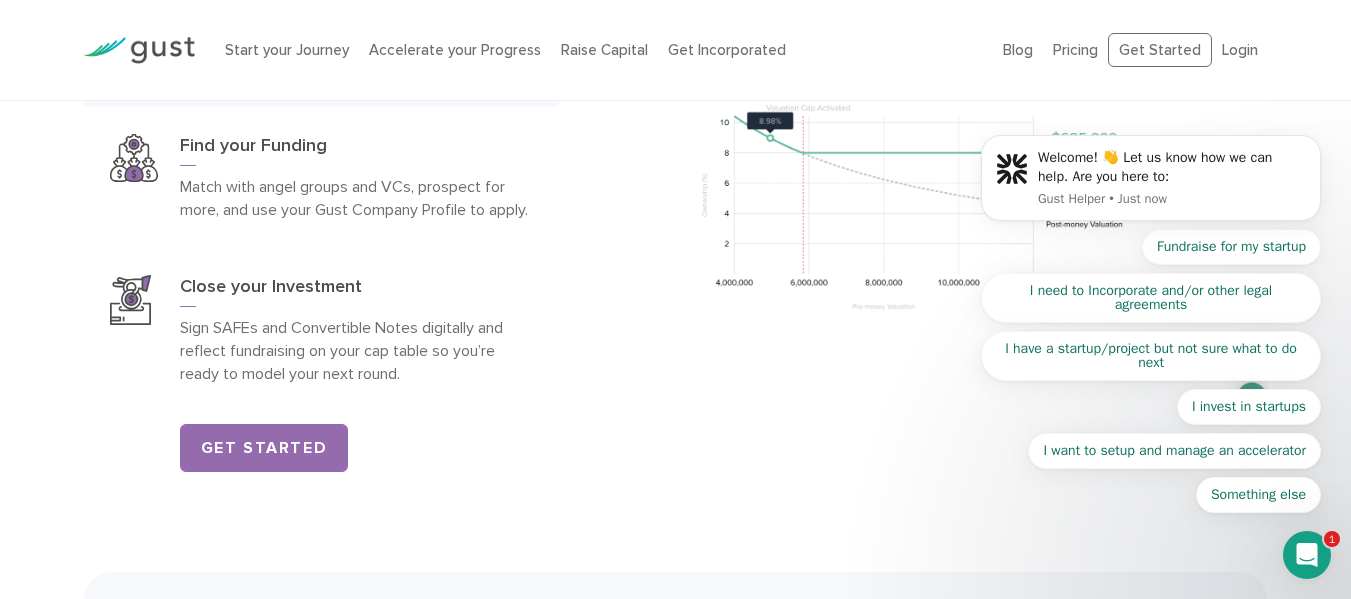 click on "Welcome! 👋 Let us know how we can help. Are you here to: Gust Helper • Just now Fundraise for my startup I need to Incorporate and/or other legal agreements I have a startup/project but not sure what to do next I invest in startups I want to setup and manage an accelerator Something else" at bounding box center (1151, 183) 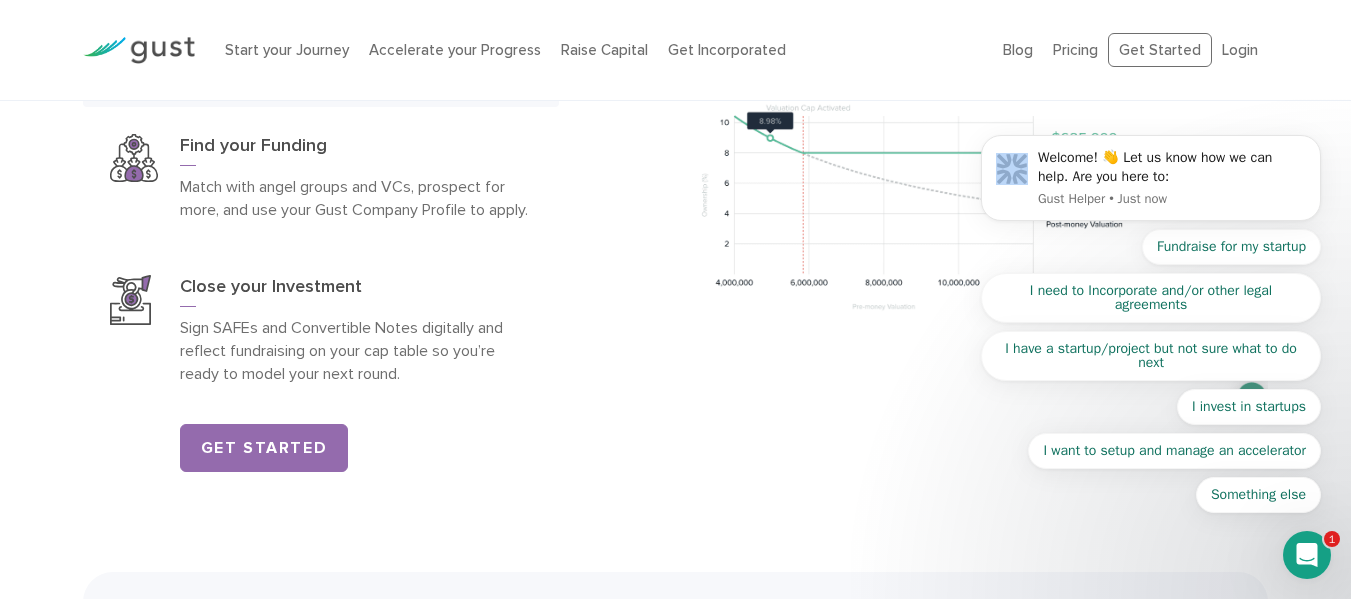 click on "Welcome! 👋 Let us know how we can help. Are you here to: Gust Helper • Just now Fundraise for my startup I need to Incorporate and/or other legal agreements I have a startup/project but not sure what to do next I invest in startups I want to setup and manage an accelerator Something else" at bounding box center (1151, 183) 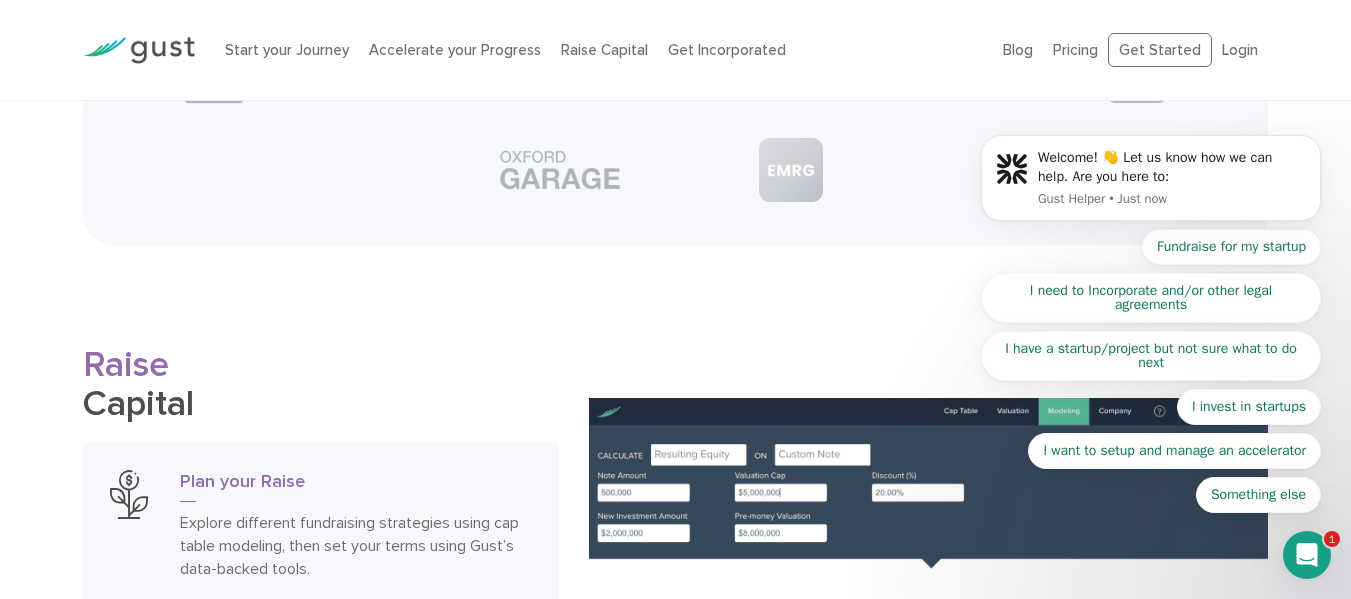 click on "Welcome! 👋 Let us know how we can help. Are you here to: Gust Helper • Just now Fundraise for my startup I need to Incorporate and/or other legal agreements I have a startup/project but not sure what to do next I invest in startups I want to setup and manage an accelerator Something else" at bounding box center (1151, 183) 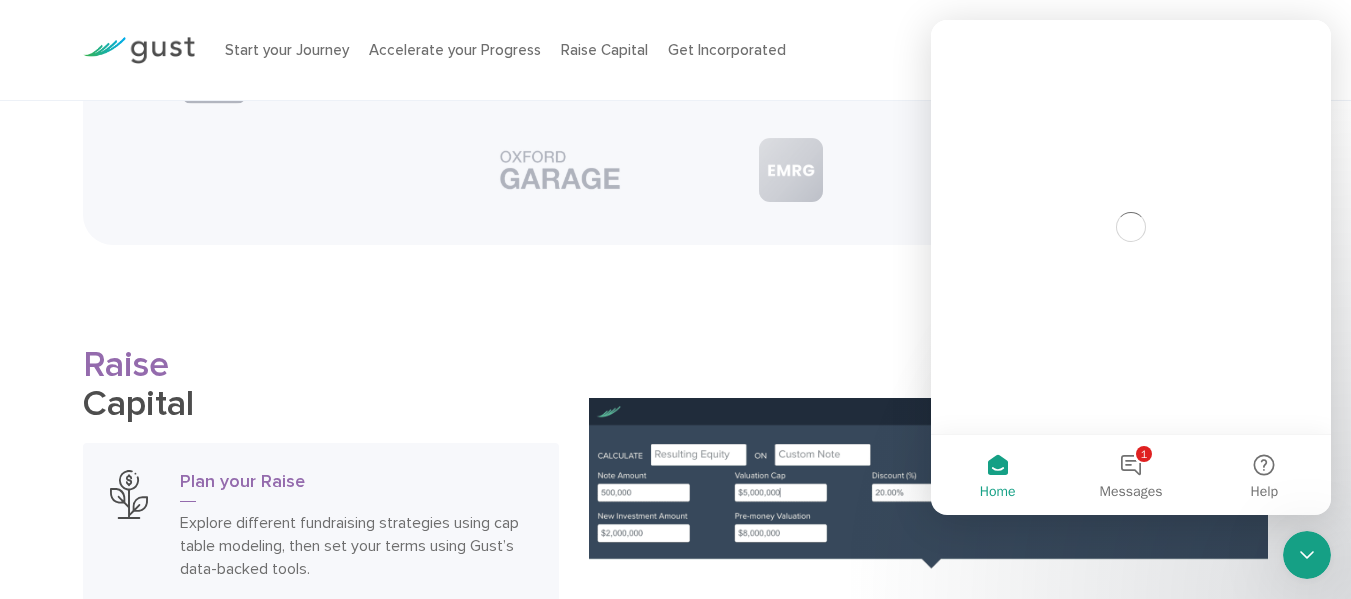 scroll, scrollTop: 0, scrollLeft: 0, axis: both 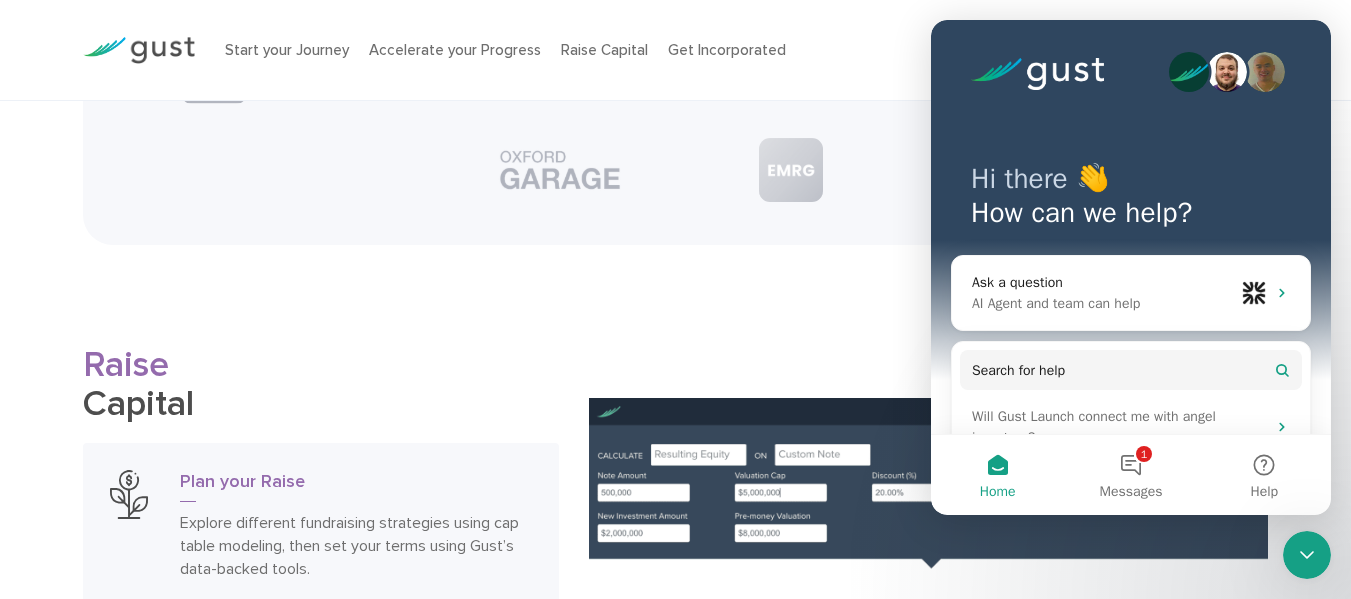 click 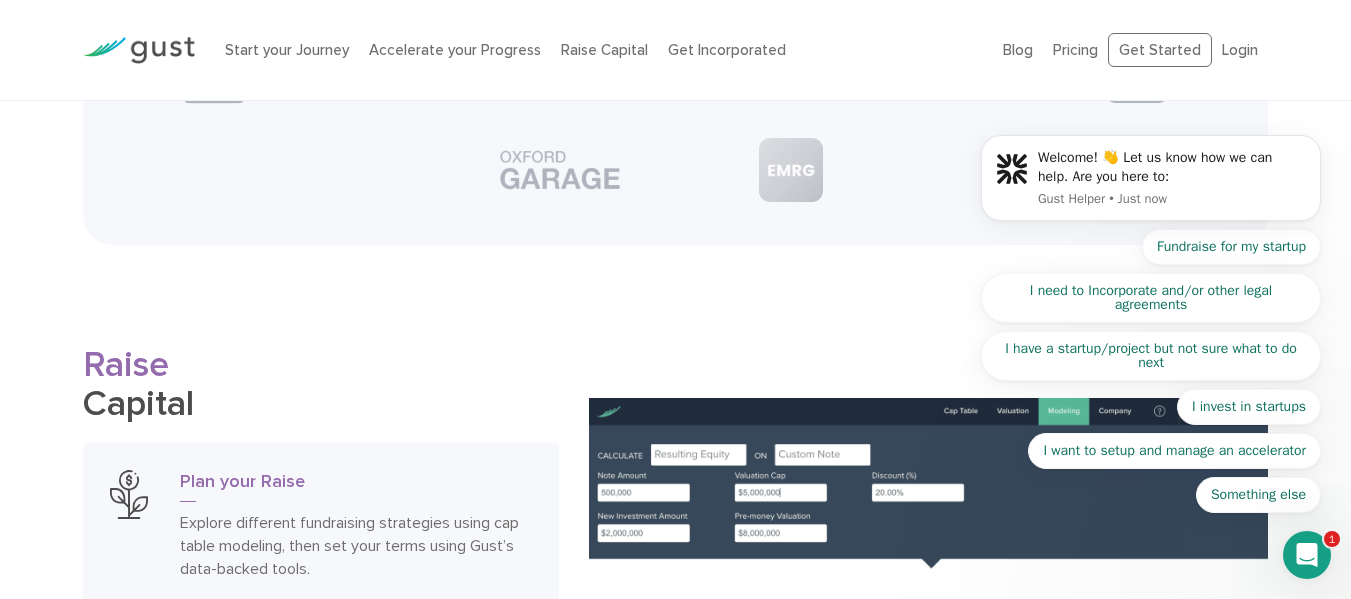 scroll, scrollTop: 0, scrollLeft: 0, axis: both 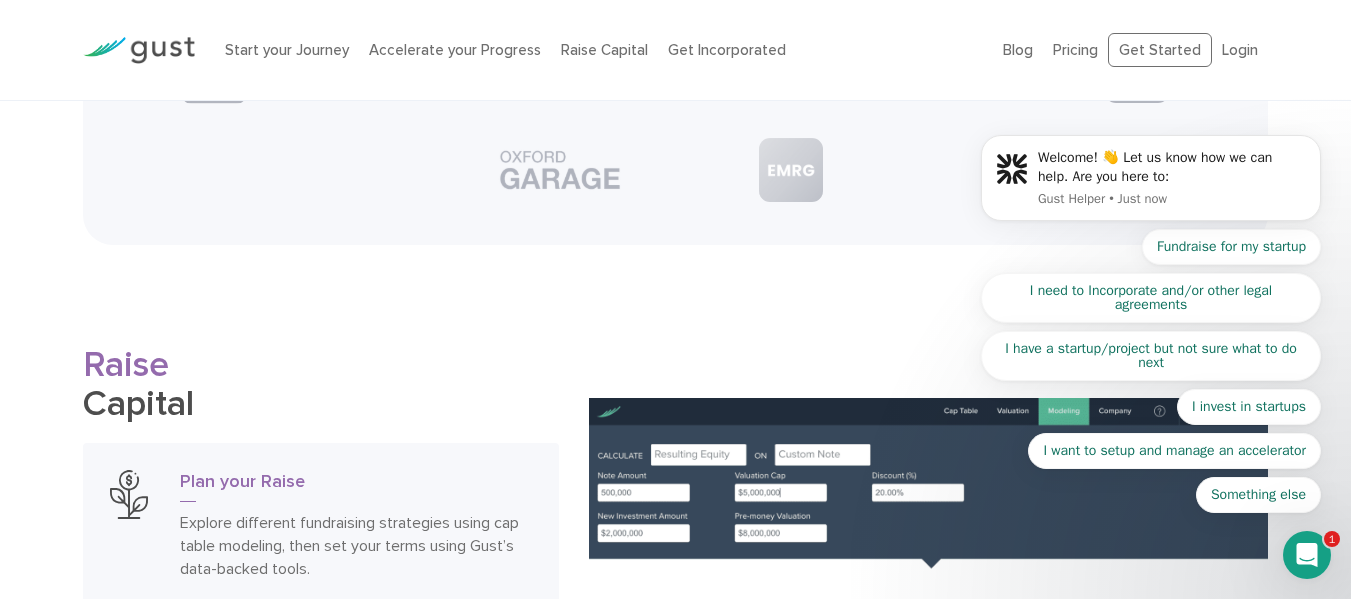 click on "Welcome! 👋 Let us know how we can help. Are you here to: Gust Helper • Just now Fundraise for my startup I need to Incorporate and/or other legal agreements I have a startup/project but not sure what to do next I invest in startups I want to setup and manage an accelerator Something else" at bounding box center (1151, 183) 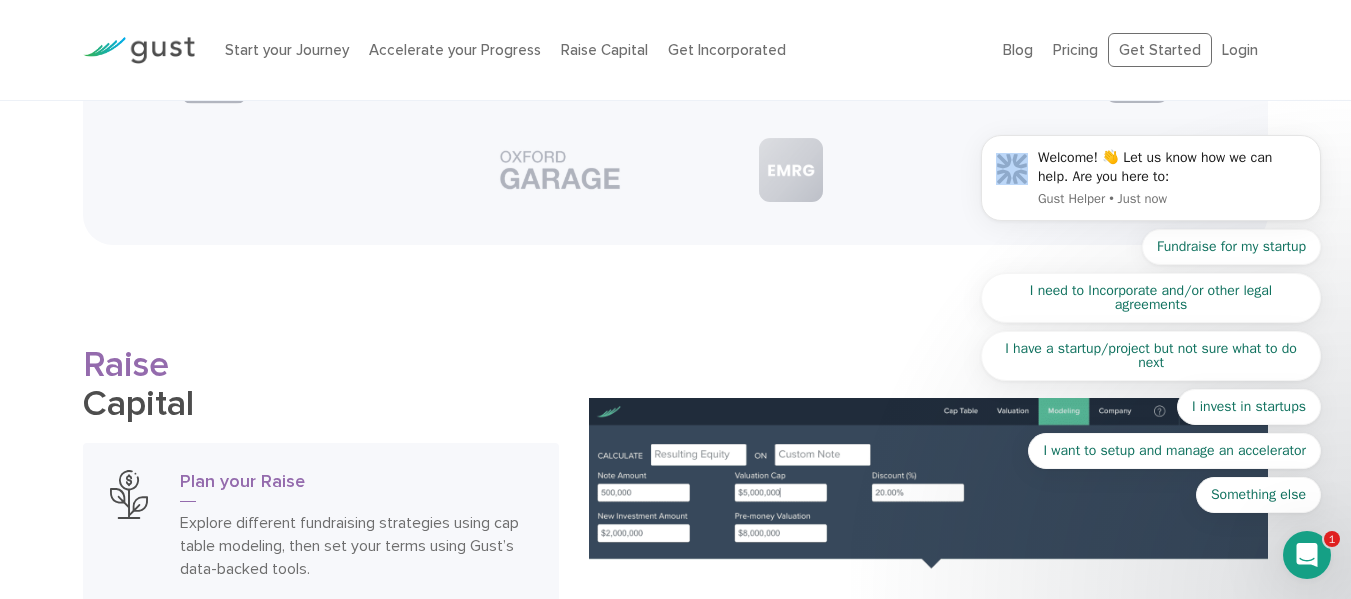 click on "Welcome! 👋 Let us know how we can help. Are you here to: Gust Helper • Just now Fundraise for my startup I need to Incorporate and/or other legal agreements I have a startup/project but not sure what to do next I invest in startups I want to setup and manage an accelerator Something else" at bounding box center [1151, 183] 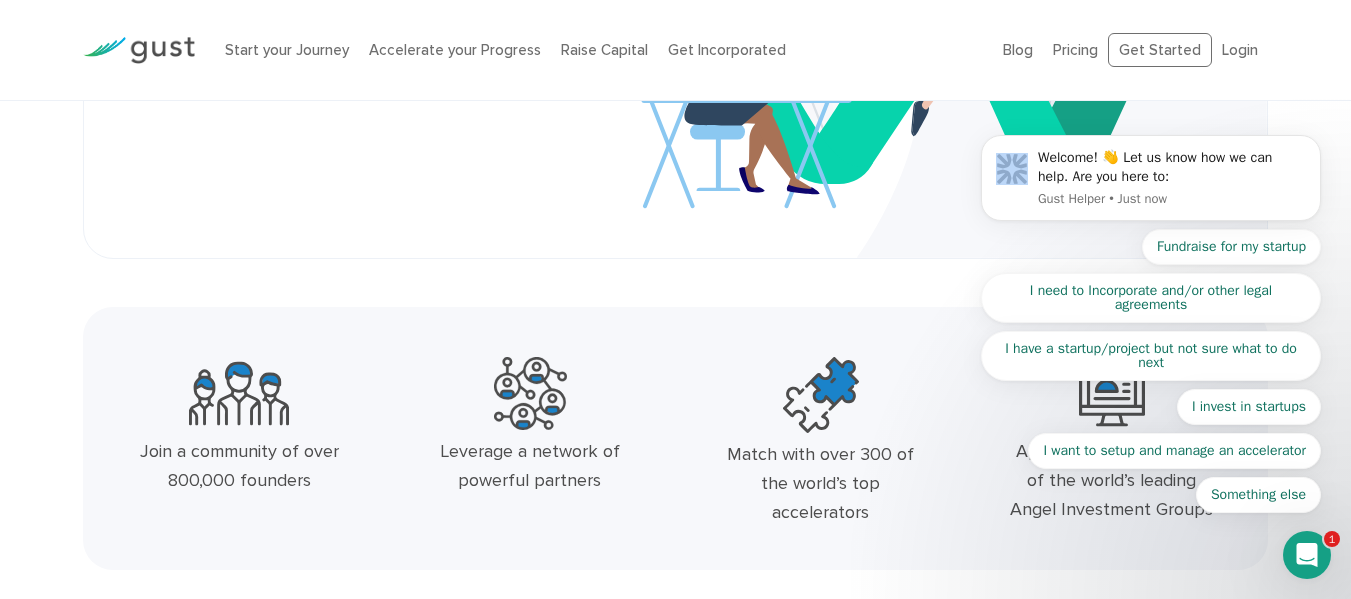scroll, scrollTop: 0, scrollLeft: 0, axis: both 